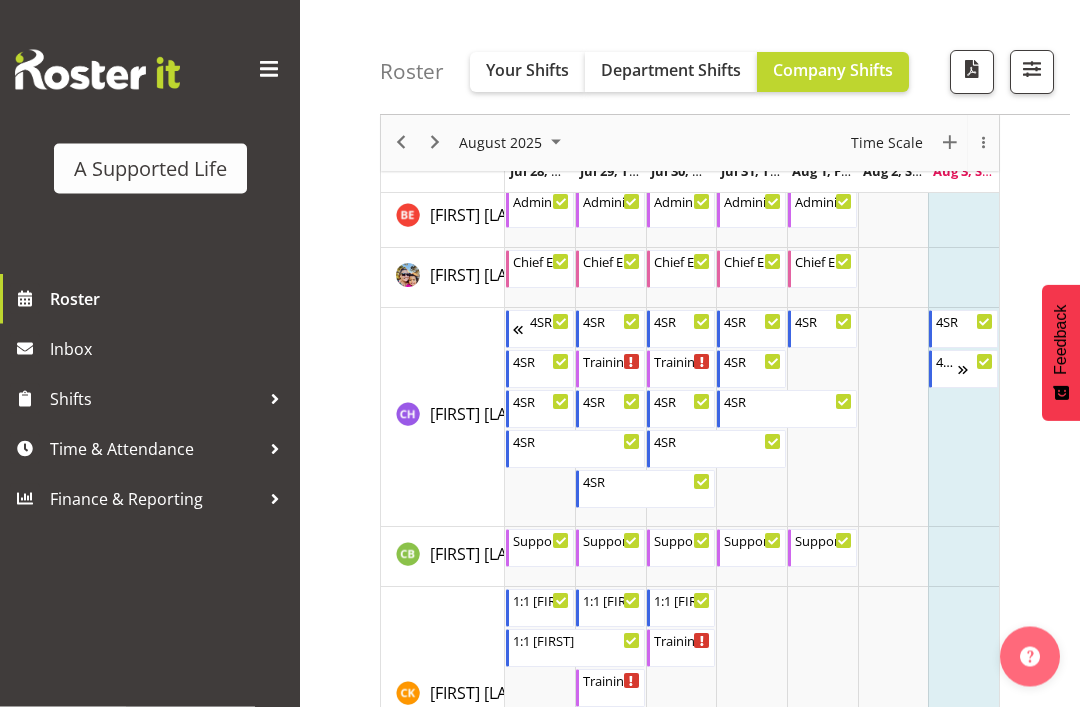 scroll, scrollTop: 1702, scrollLeft: 0, axis: vertical 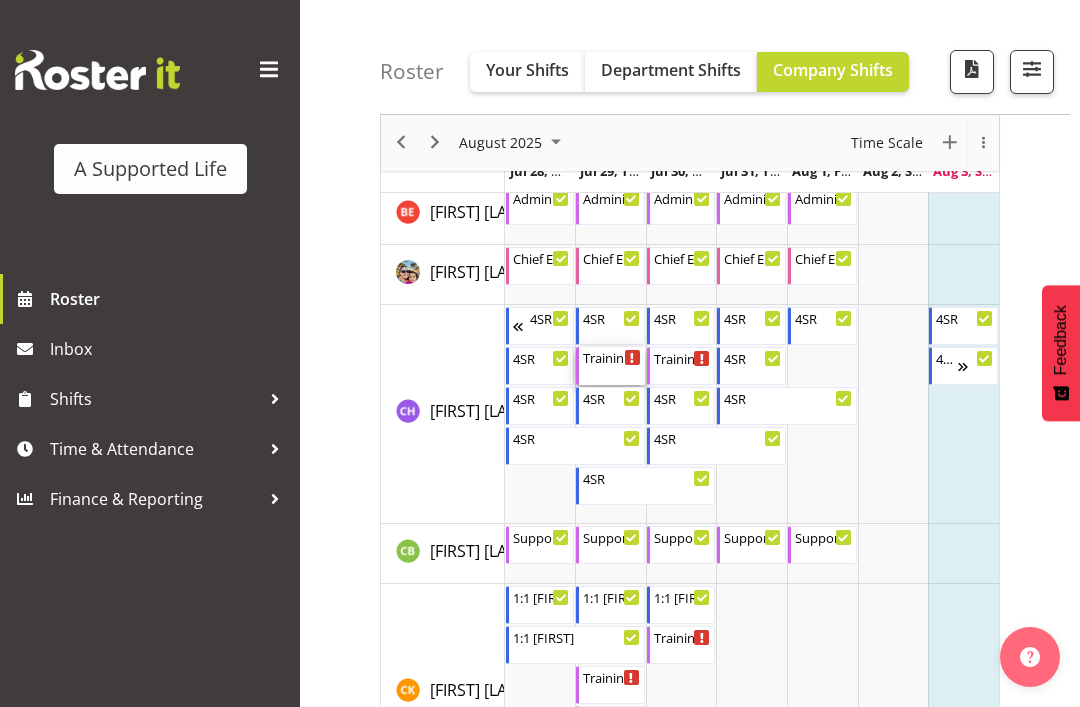 click on "Training BILD [NUMBER]:[NUMBER] [AM/PM] - [NUMBER]:[NUMBER] [AM/PM]" at bounding box center [612, 366] 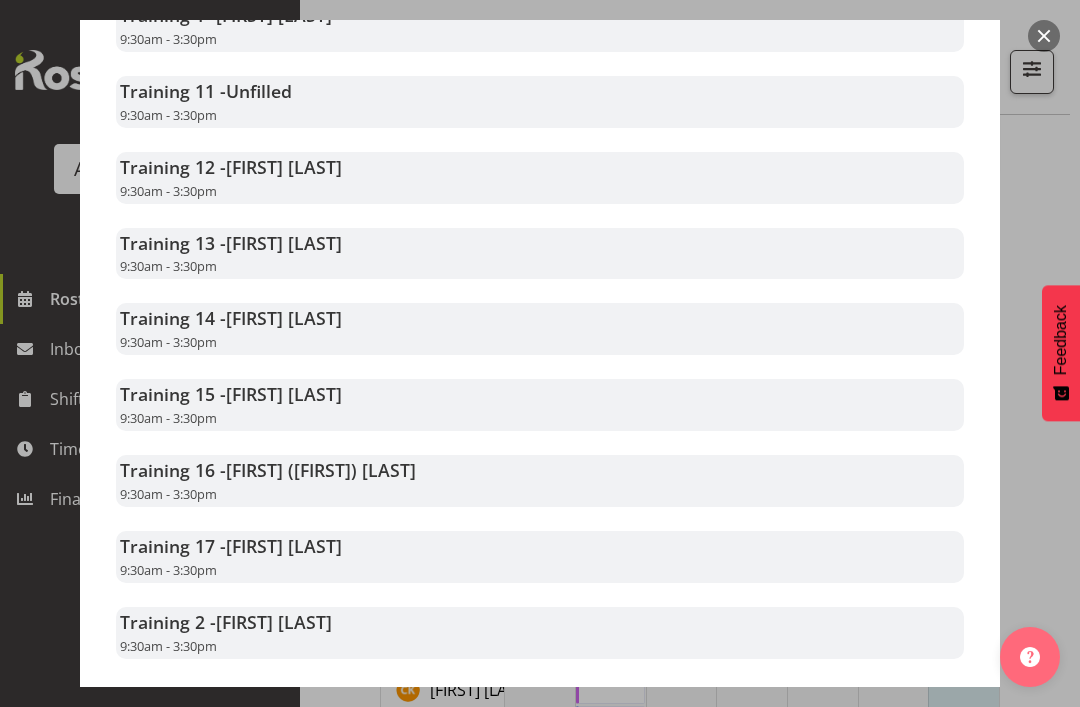 scroll, scrollTop: 1142, scrollLeft: 0, axis: vertical 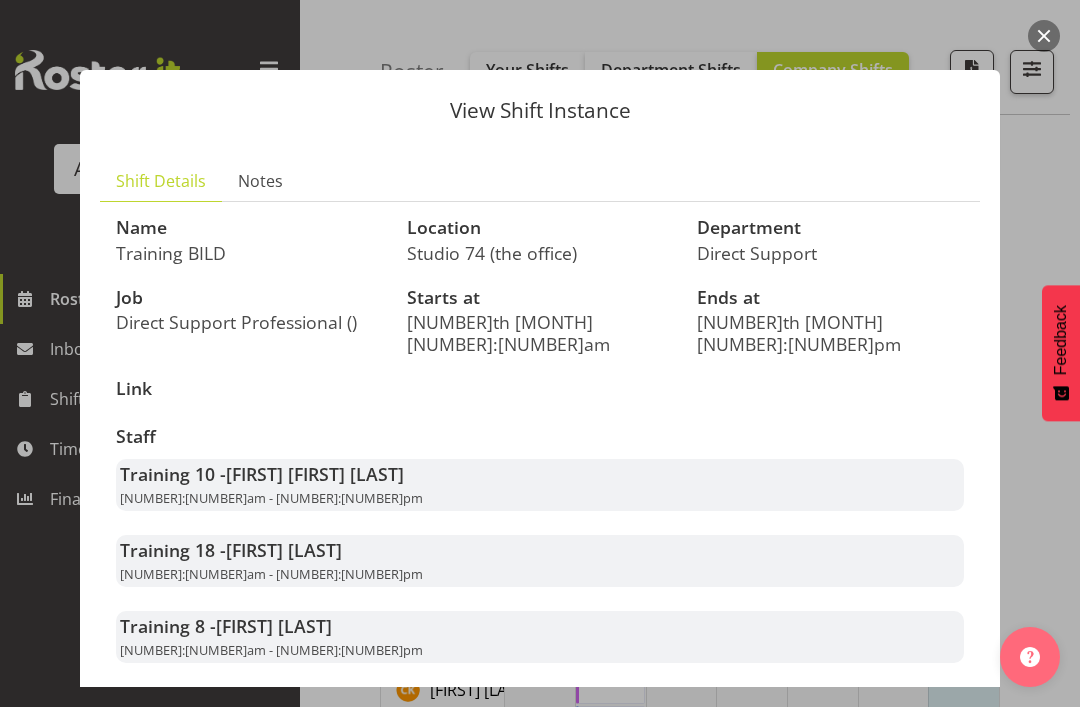 click at bounding box center [1044, 36] 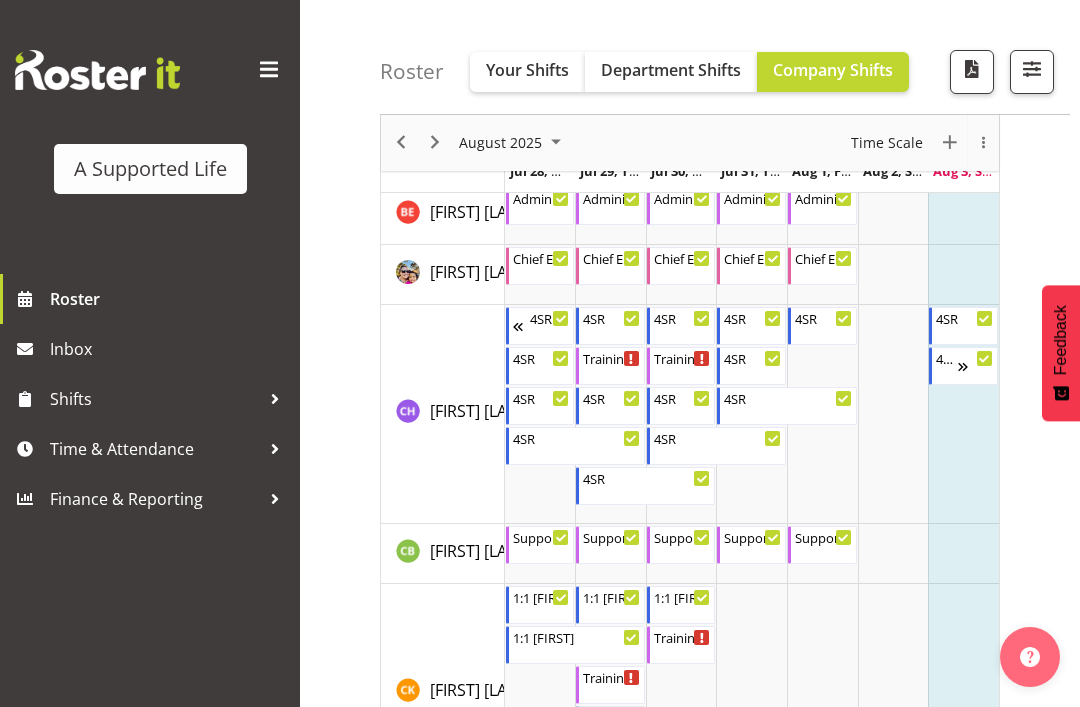 scroll, scrollTop: 0, scrollLeft: 0, axis: both 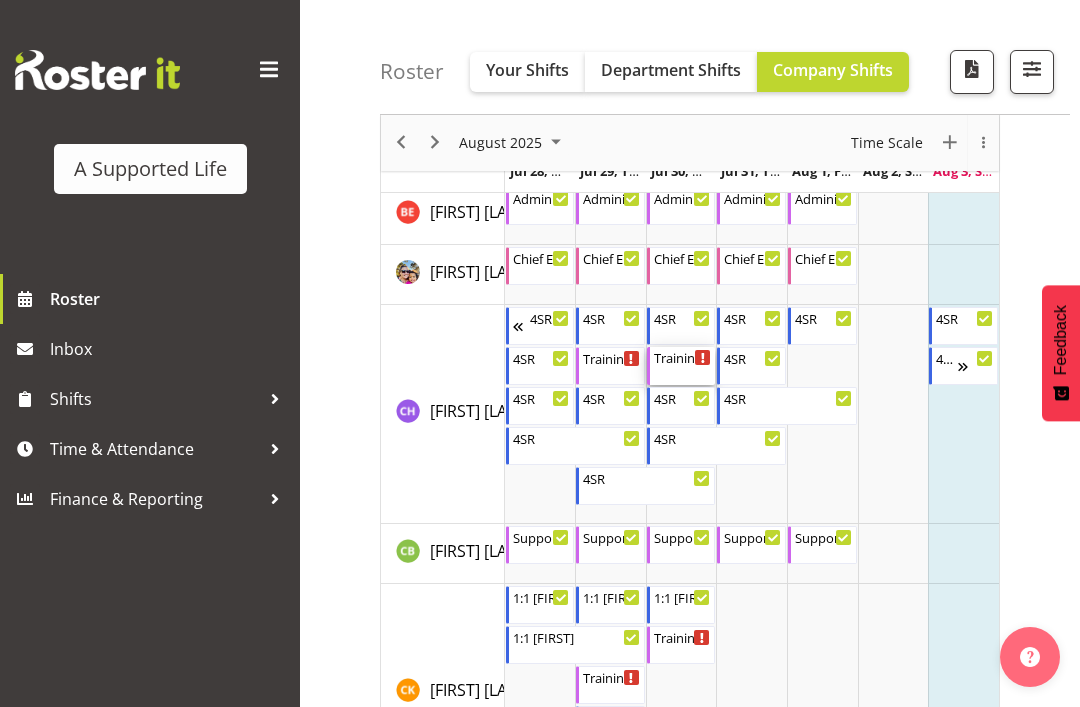 click on "Training  BILD" at bounding box center (683, 357) 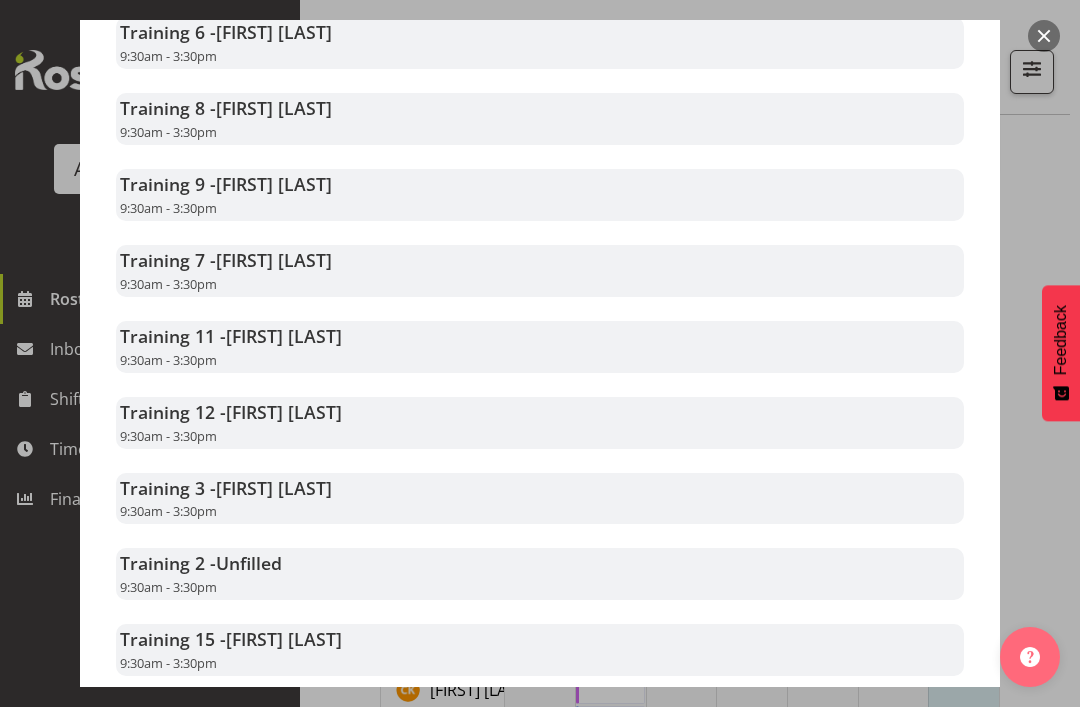 scroll, scrollTop: 900, scrollLeft: 0, axis: vertical 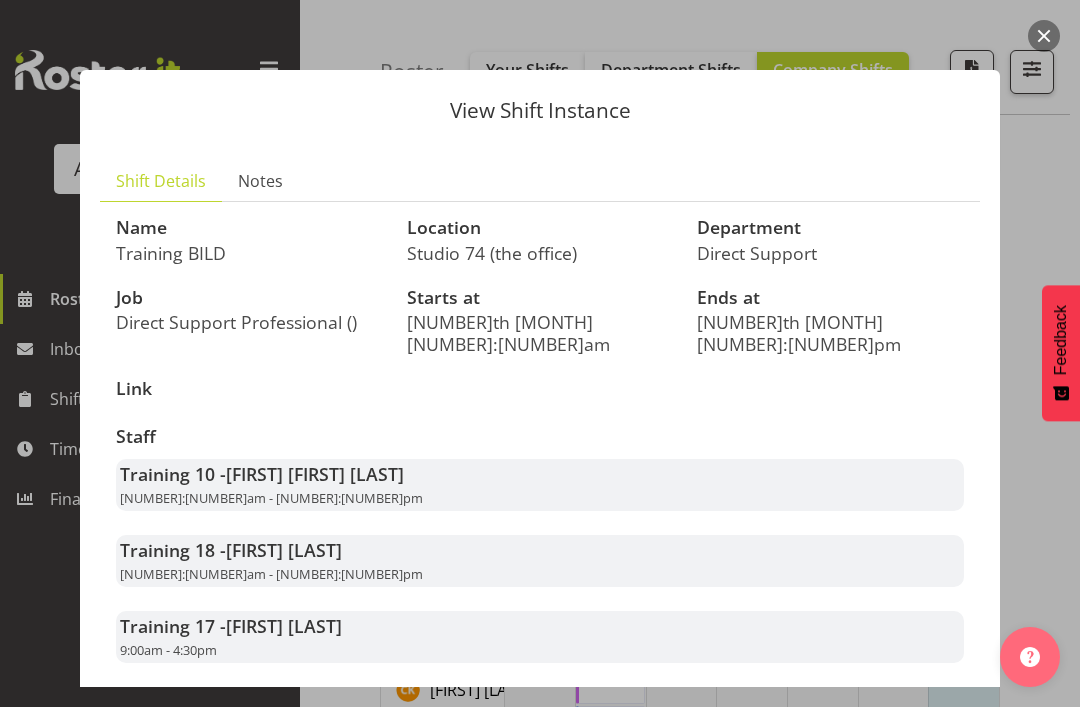 click at bounding box center (1044, 36) 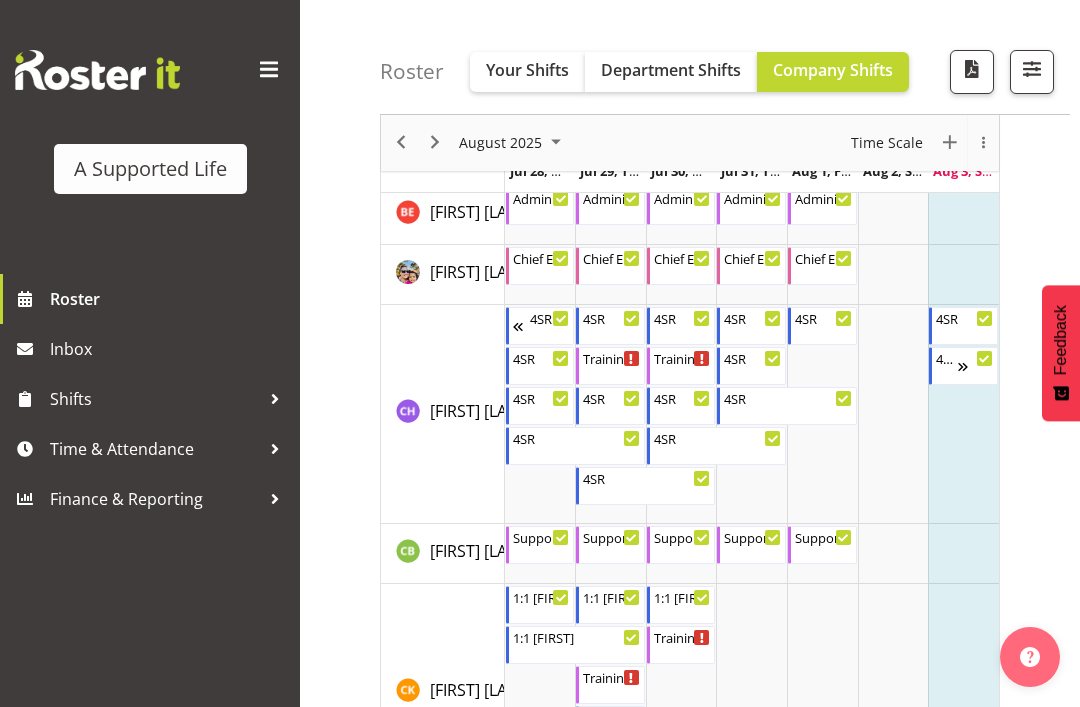 scroll, scrollTop: 0, scrollLeft: 0, axis: both 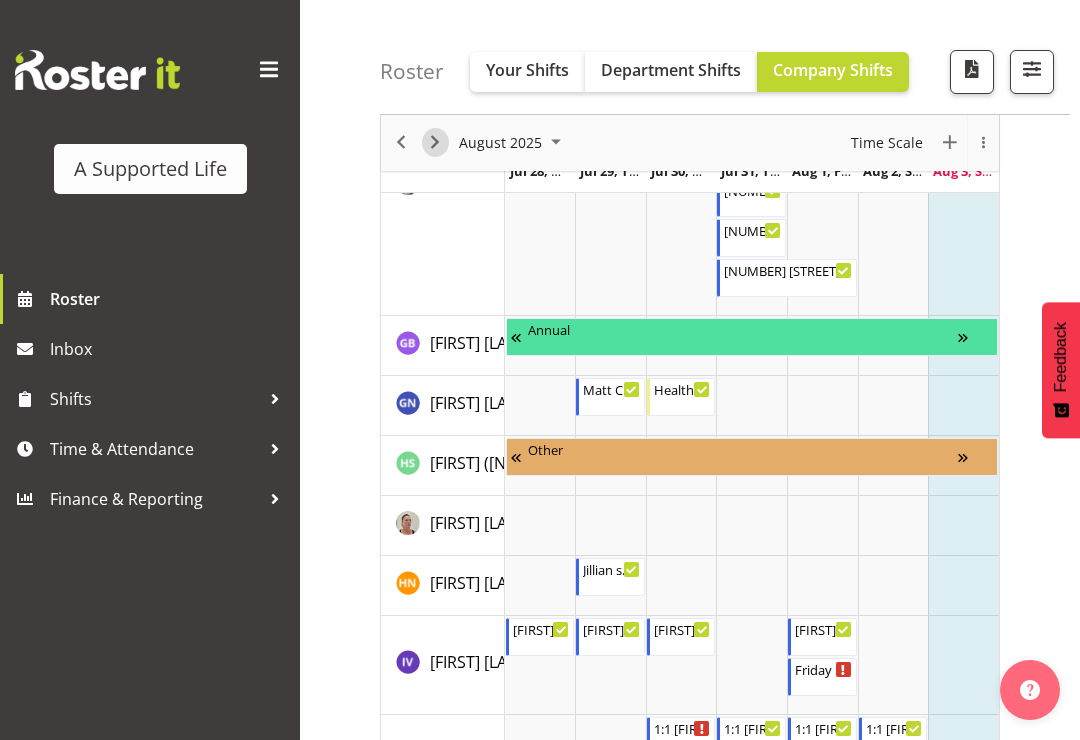 click at bounding box center [435, 143] 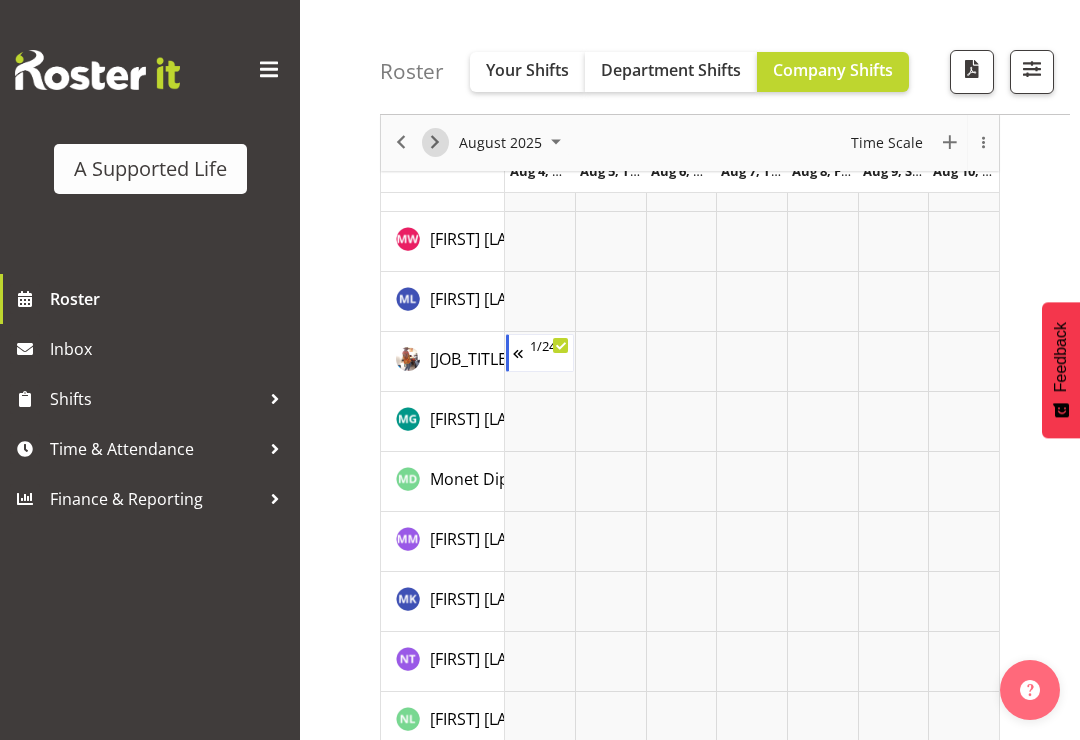 scroll, scrollTop: 213, scrollLeft: 0, axis: vertical 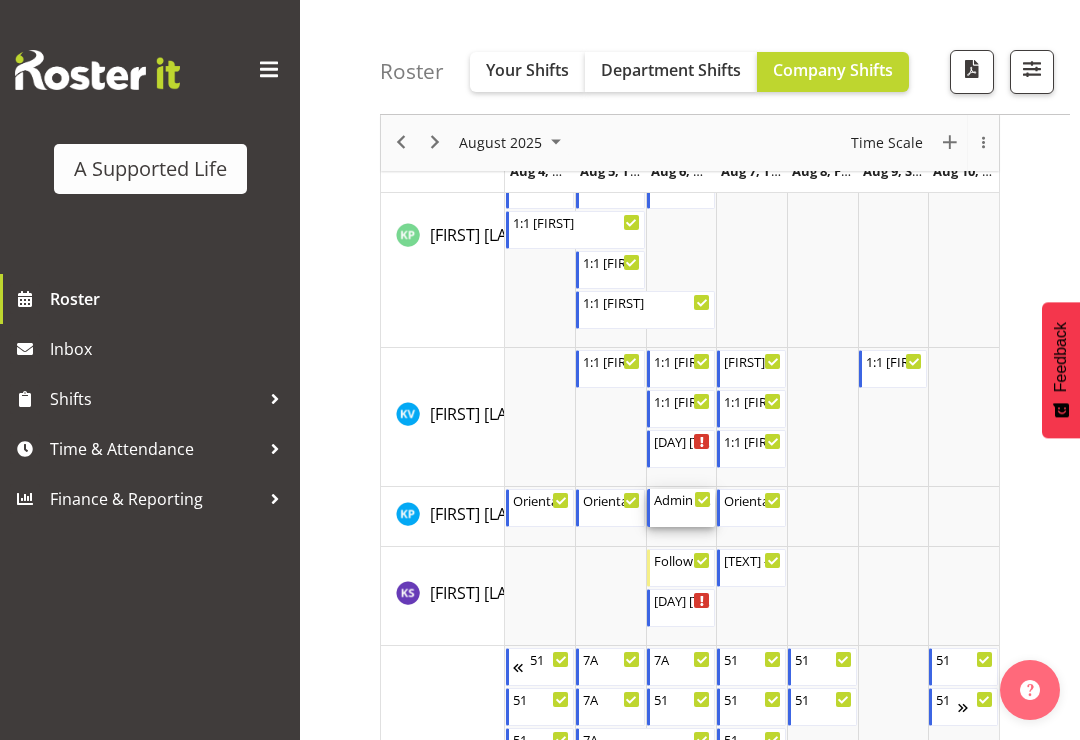 click on "Admin training" at bounding box center (683, 499) 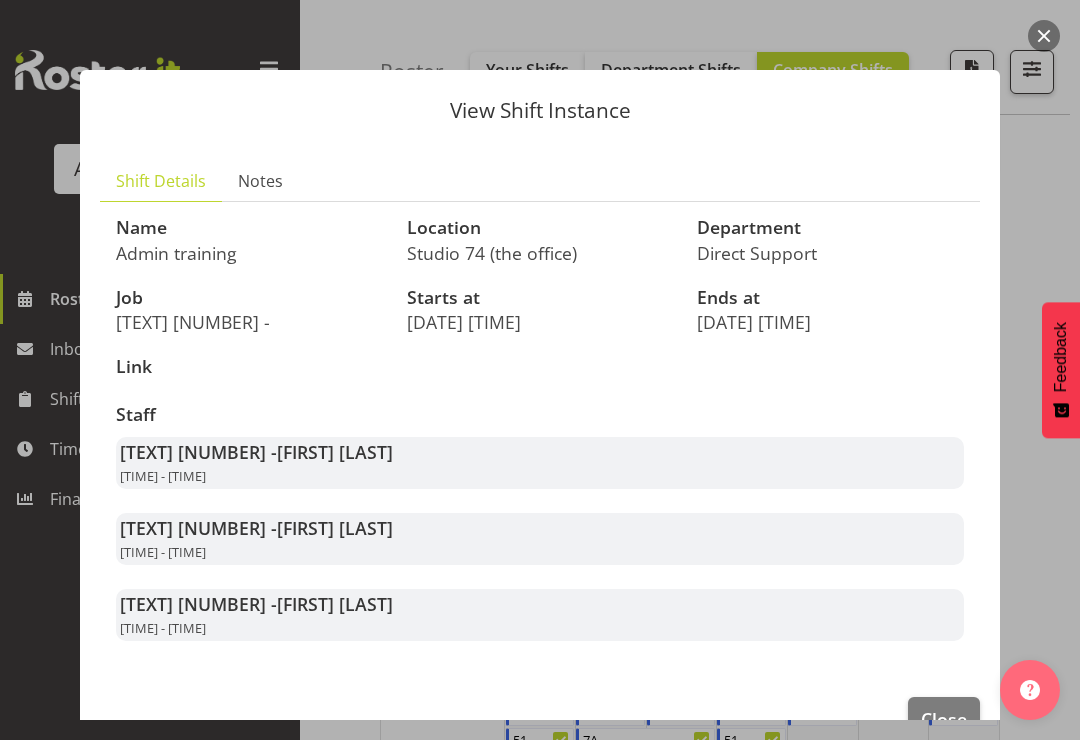 click on "Close" at bounding box center [944, 719] 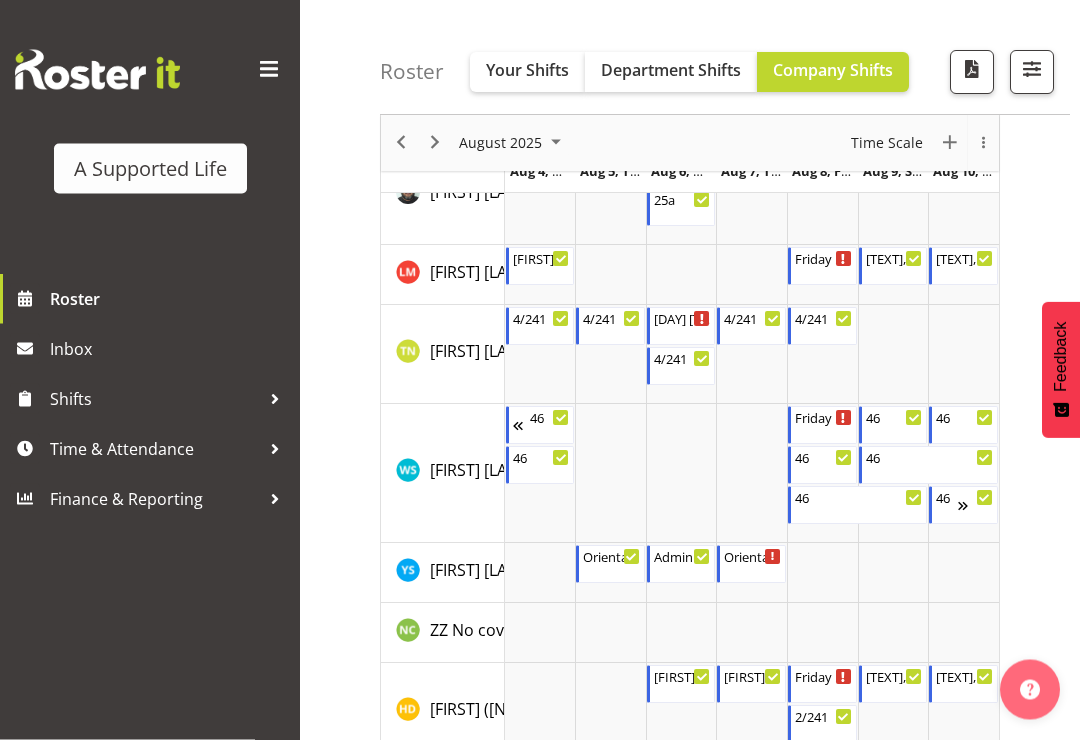 scroll, scrollTop: 10891, scrollLeft: 0, axis: vertical 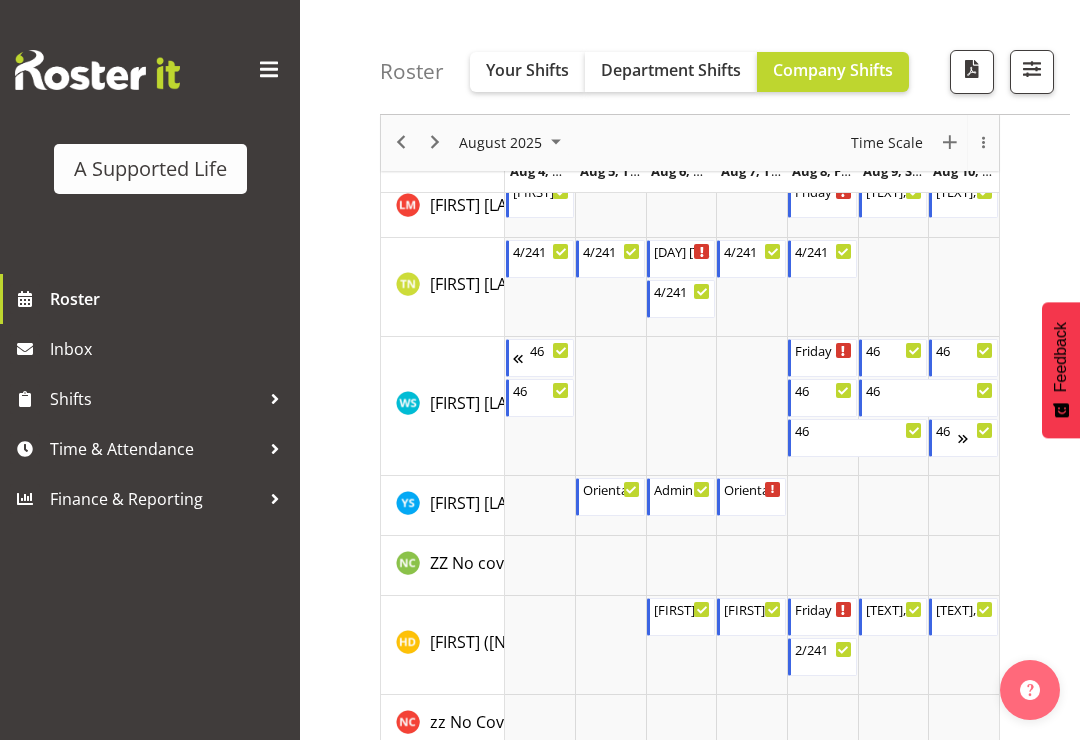 click at bounding box center (1032, 69) 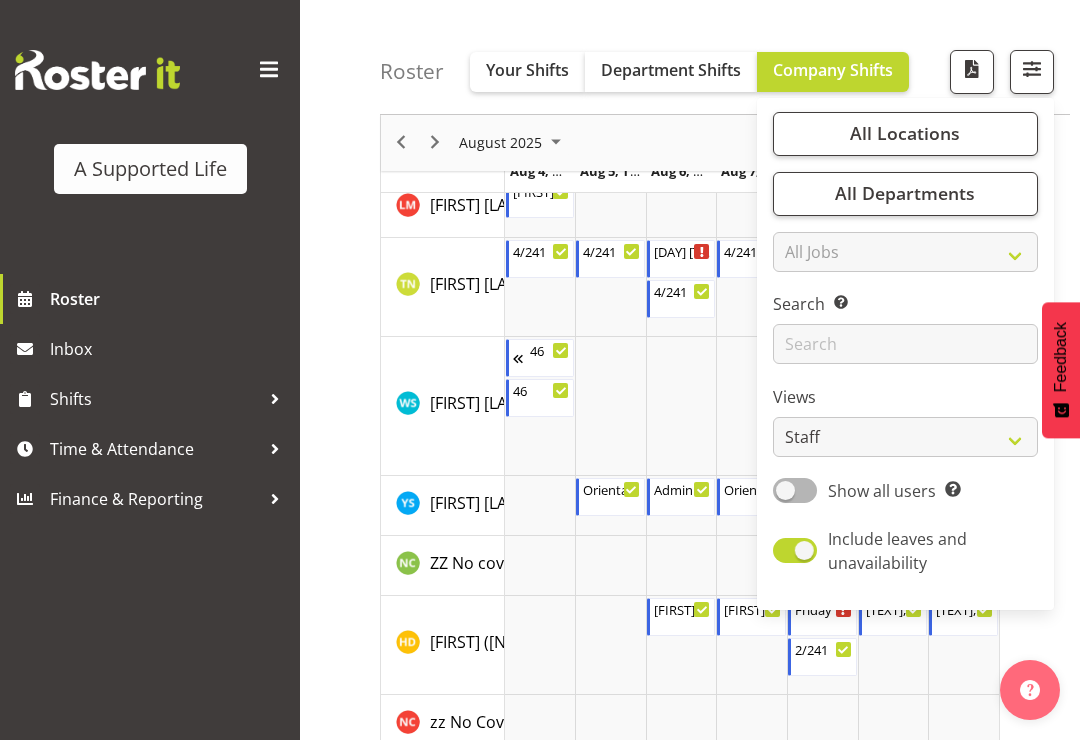 click on "All Locations" at bounding box center (905, 134) 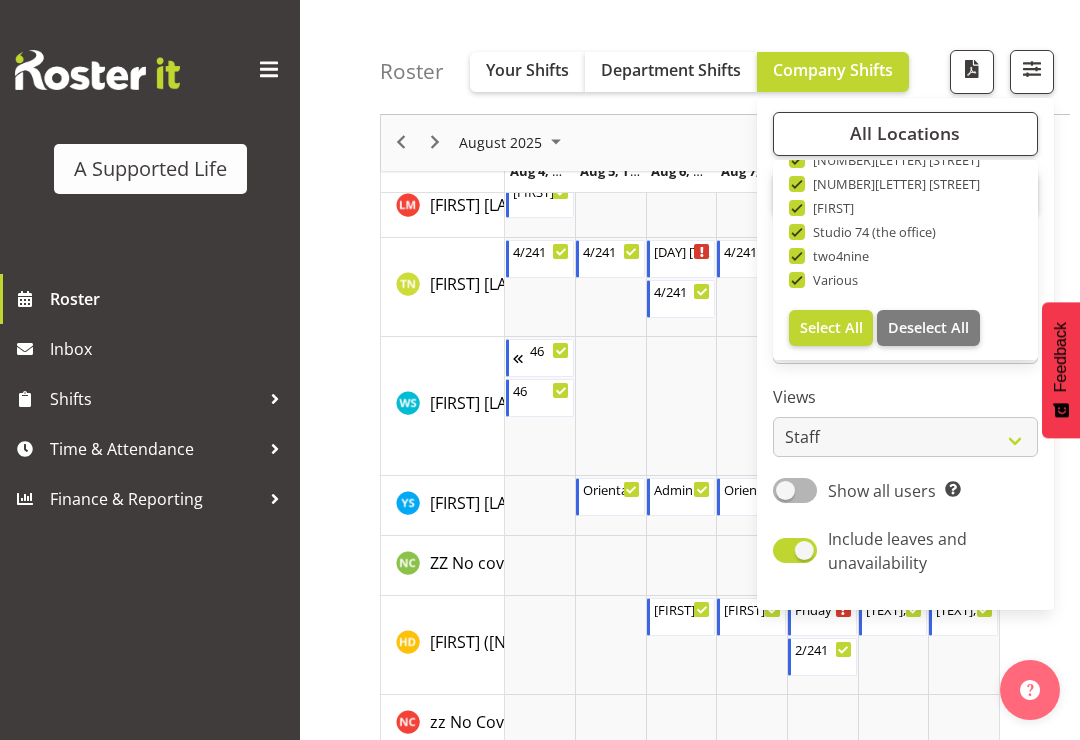scroll, scrollTop: 672, scrollLeft: 0, axis: vertical 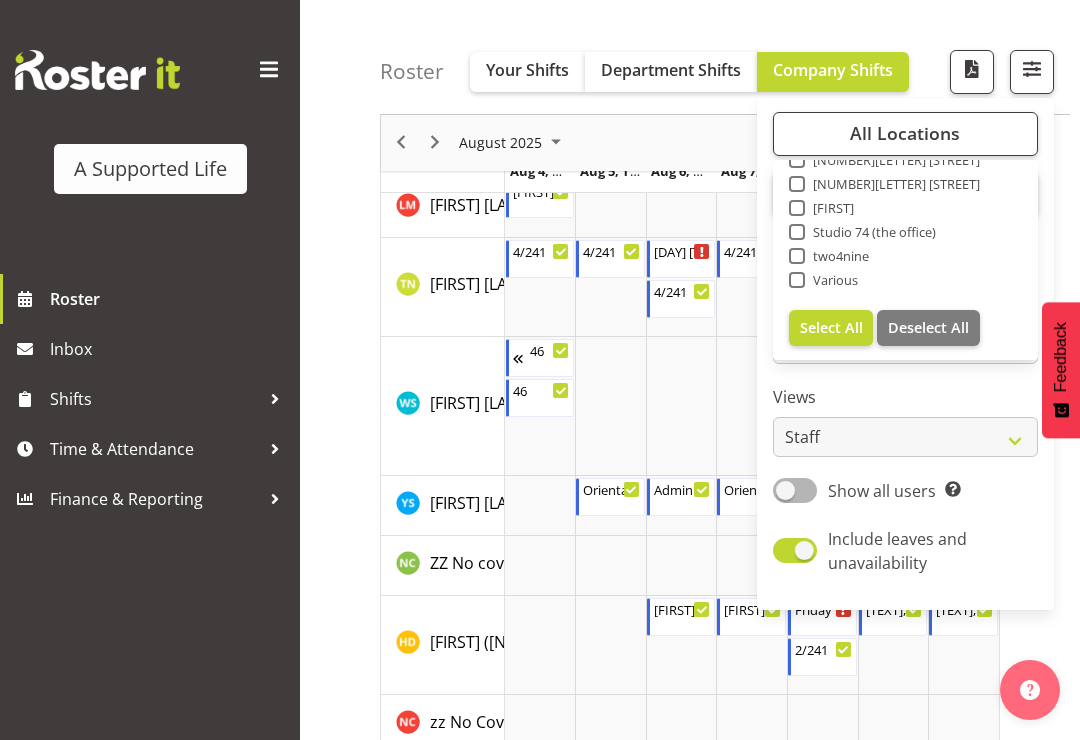 checkbox on "false" 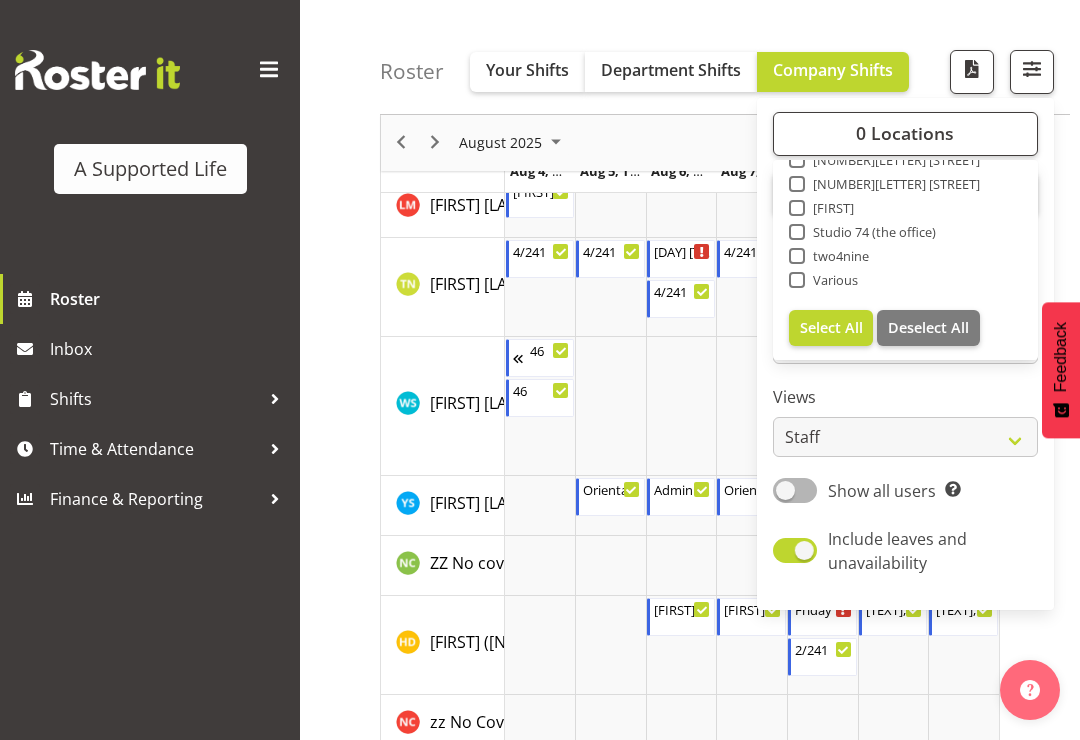 scroll, scrollTop: 213, scrollLeft: 0, axis: vertical 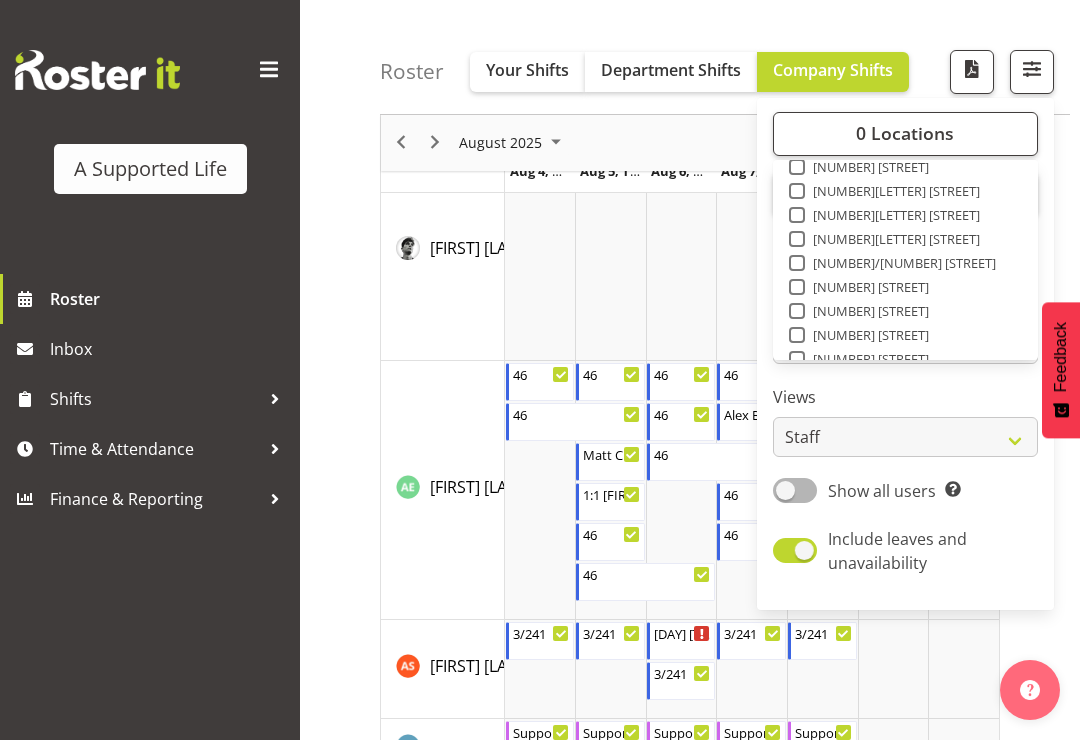 click at bounding box center [797, 287] 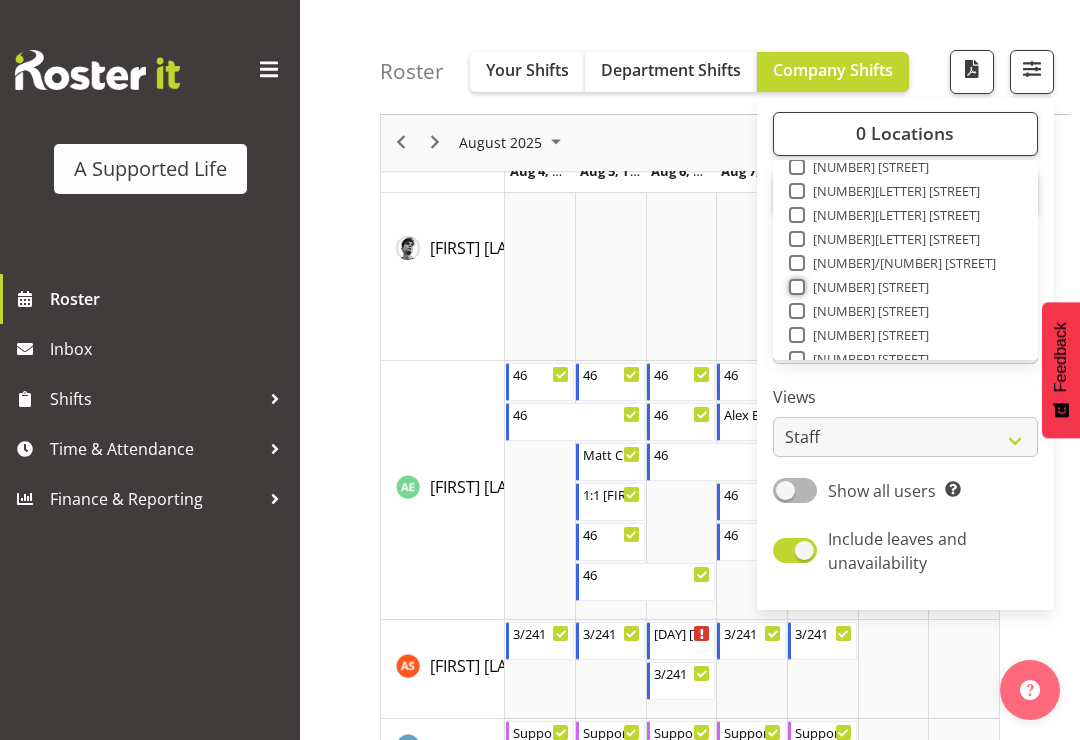 click on "[NUMBER] [STREET]" at bounding box center [795, 287] 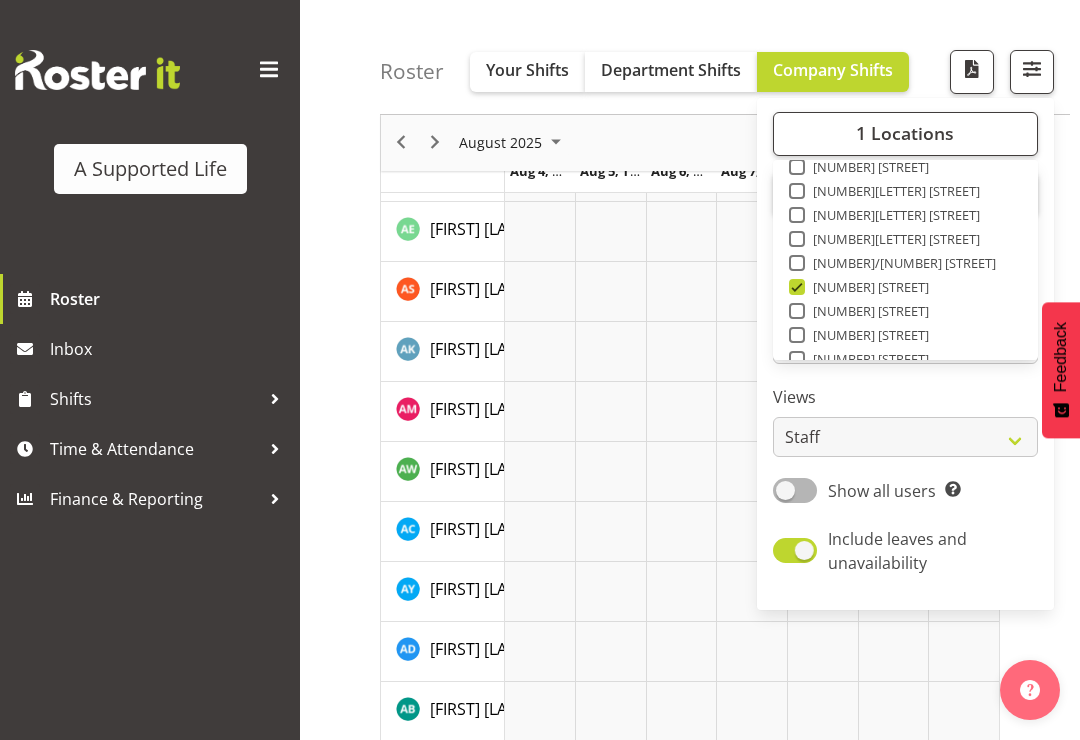 click on "Roster   Your Shifts
Department Shifts
Company Shifts
1 Locations
Clear
1.241 Edmonton Road
1/23 Taitua Drive
102 Lincoln Road
12b Coletta Lane
151 Edmonton Road
157 View Road
157A View Road
Clear" at bounding box center (725, 57) 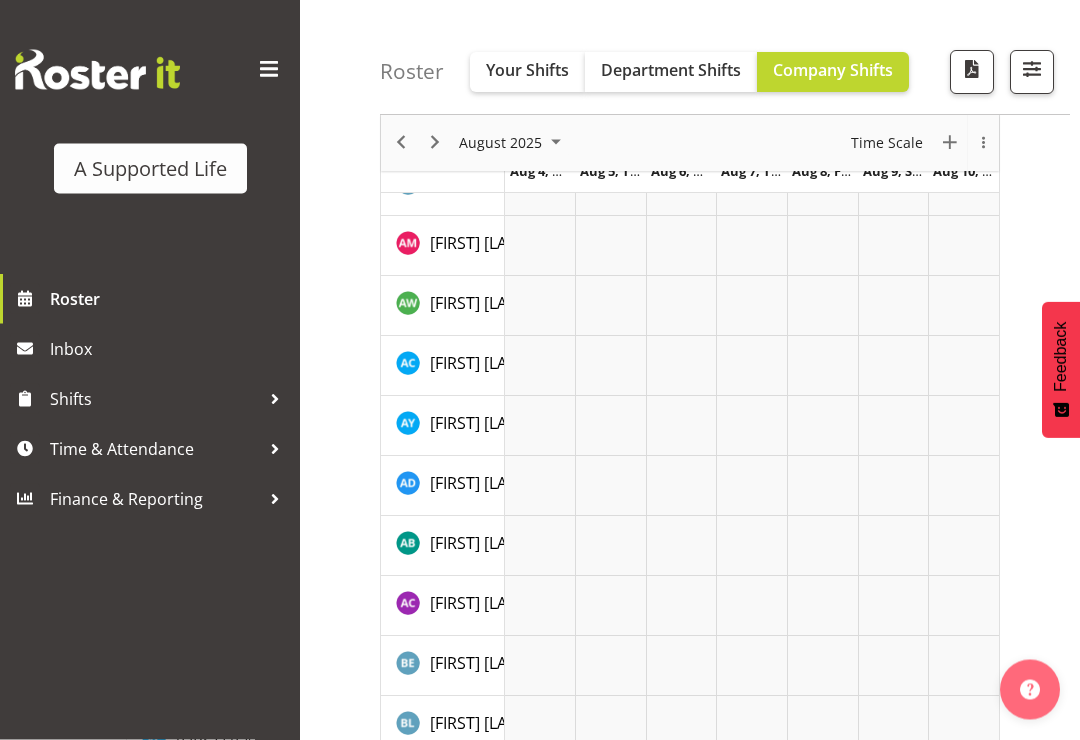 scroll, scrollTop: 0, scrollLeft: 0, axis: both 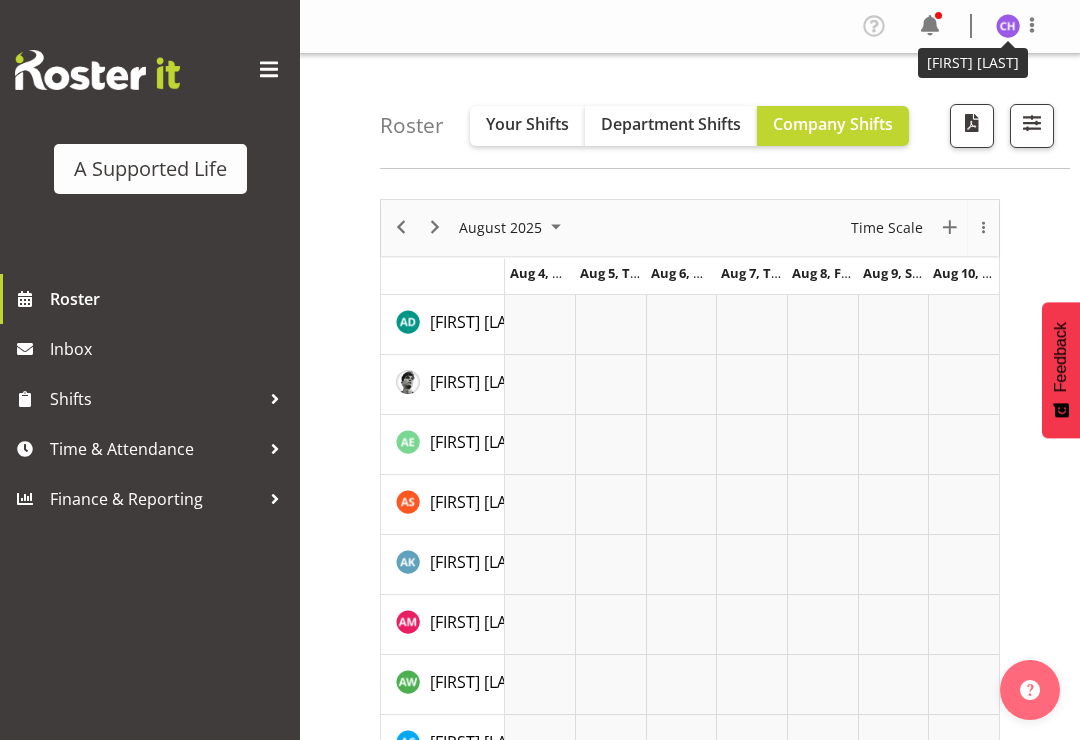 click at bounding box center (1008, 26) 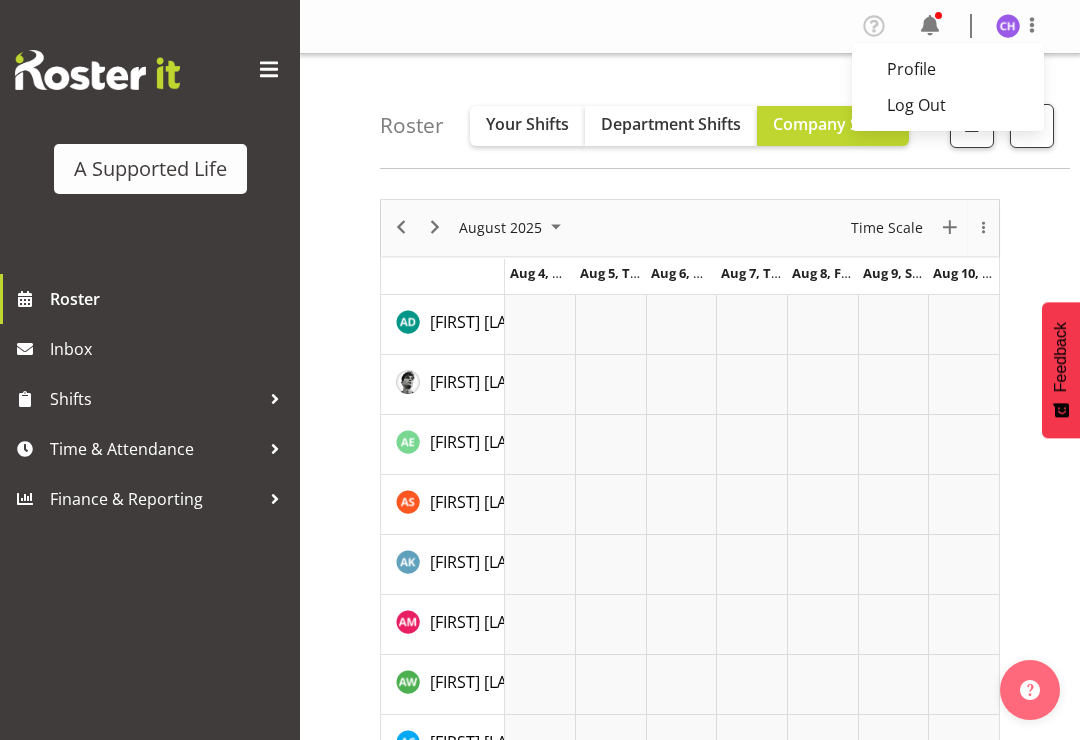 click on "Log Out" at bounding box center (948, 105) 